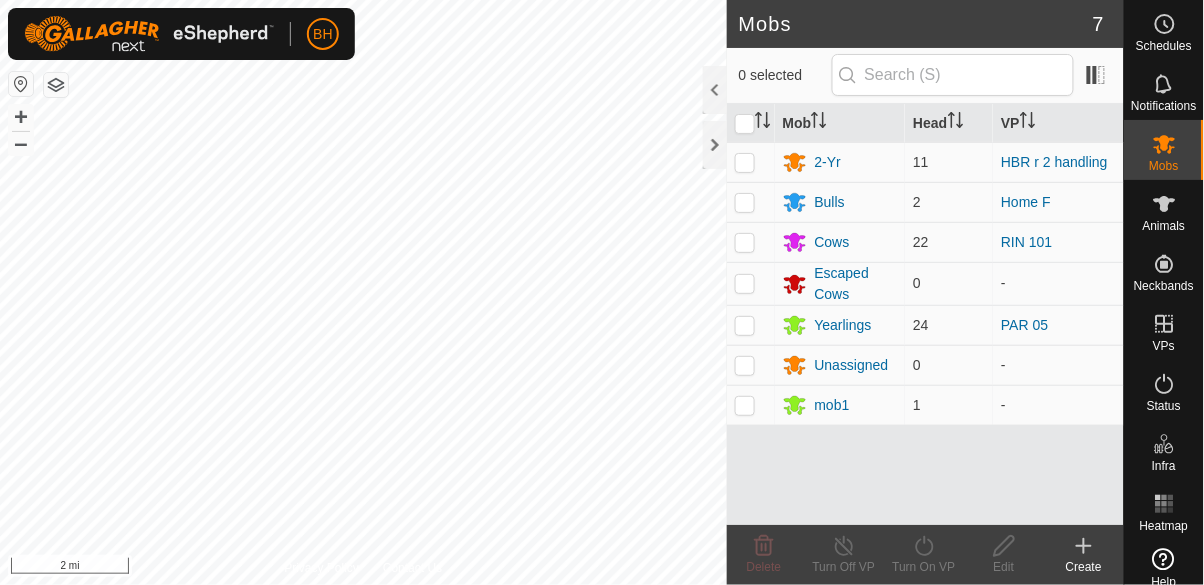 scroll, scrollTop: 0, scrollLeft: 0, axis: both 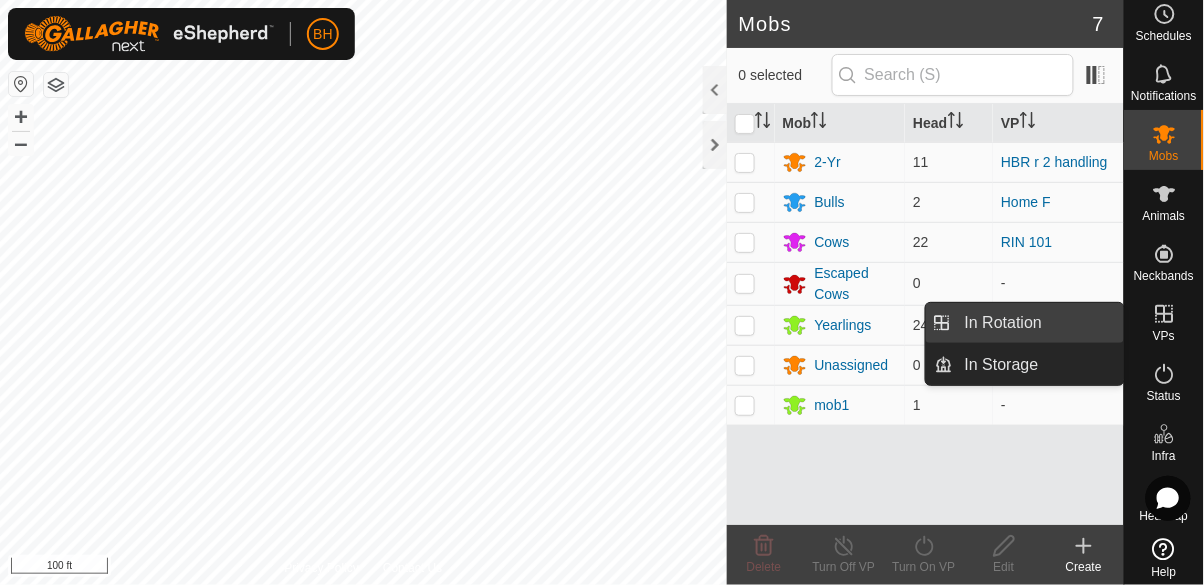 click on "In Rotation" at bounding box center [1003, 323] 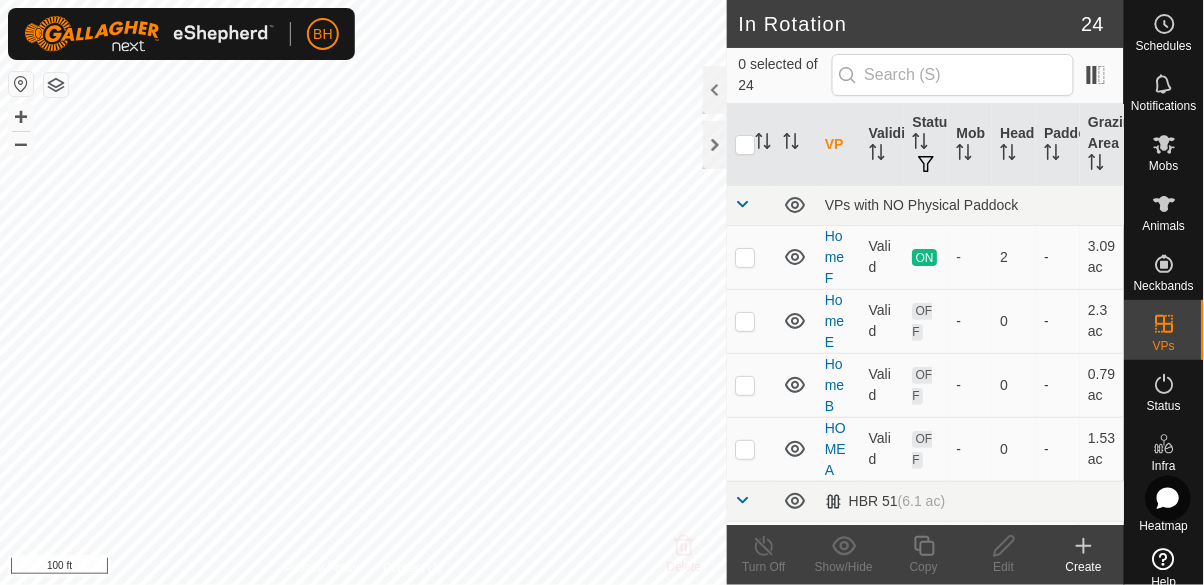 scroll, scrollTop: 0, scrollLeft: 0, axis: both 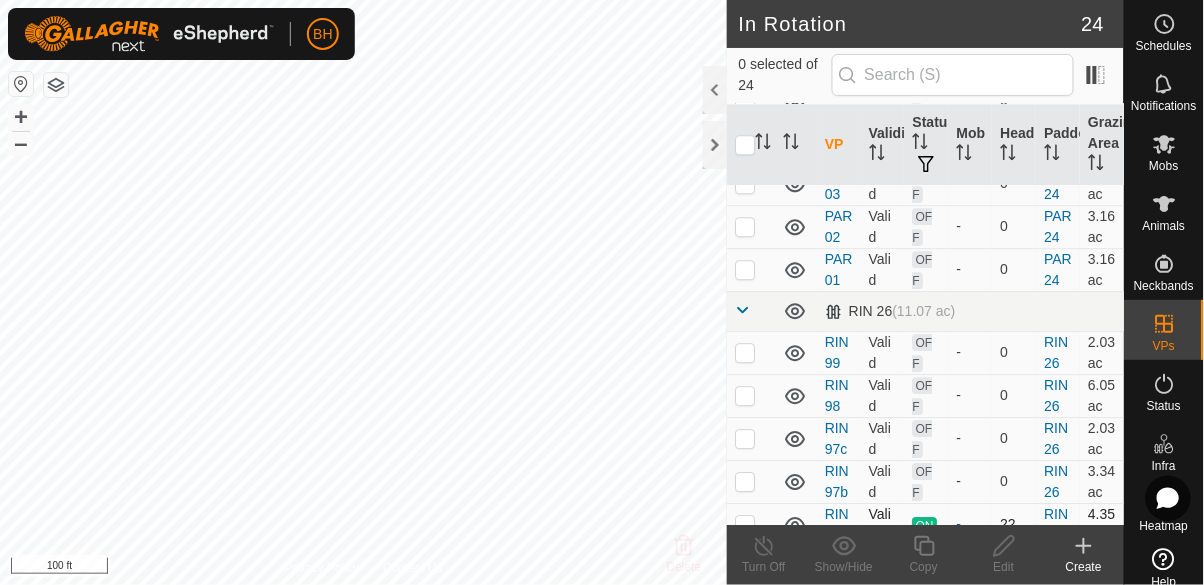 click 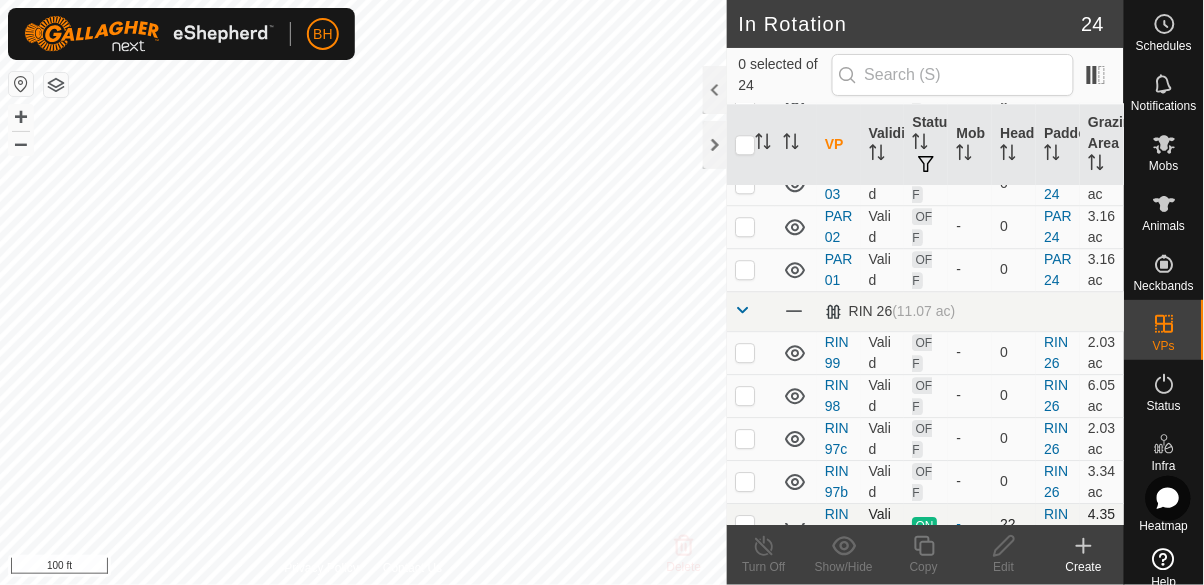 click 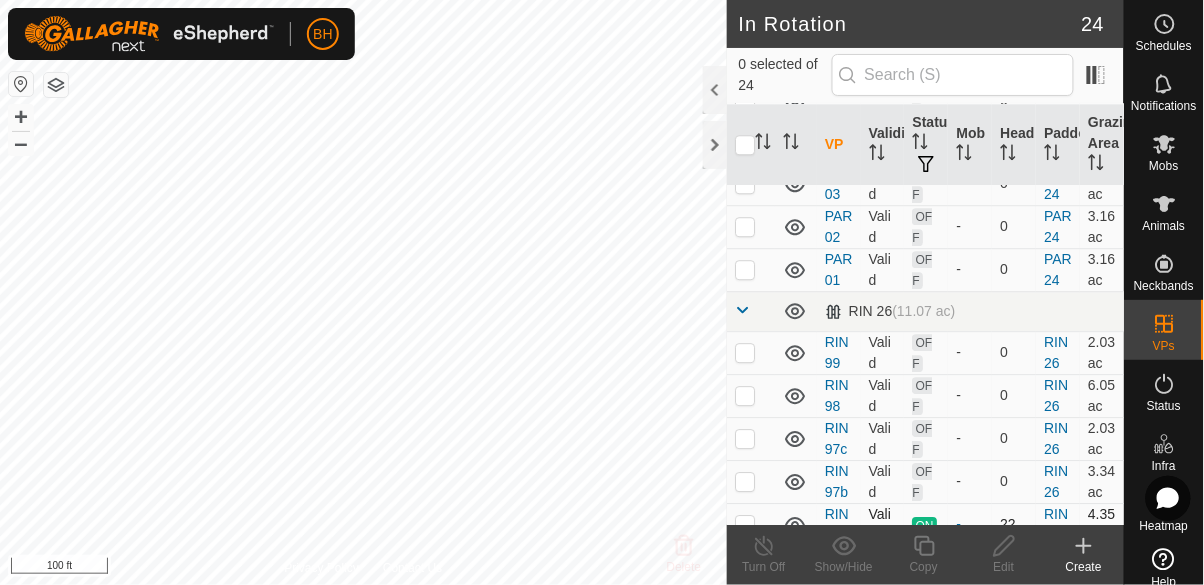 click at bounding box center [745, 524] 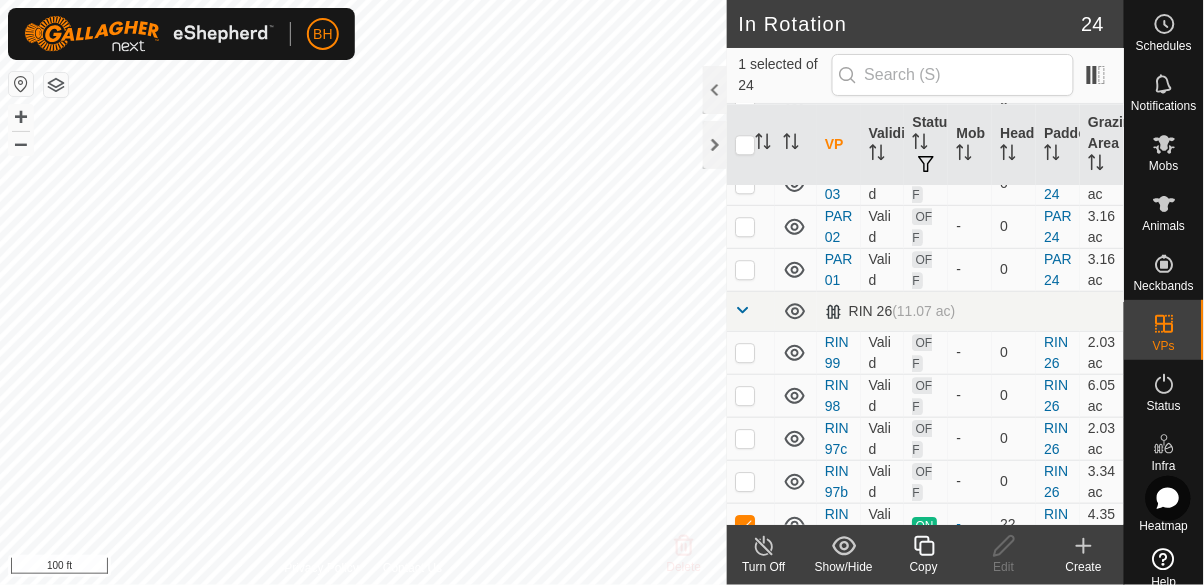 click on "Copy" 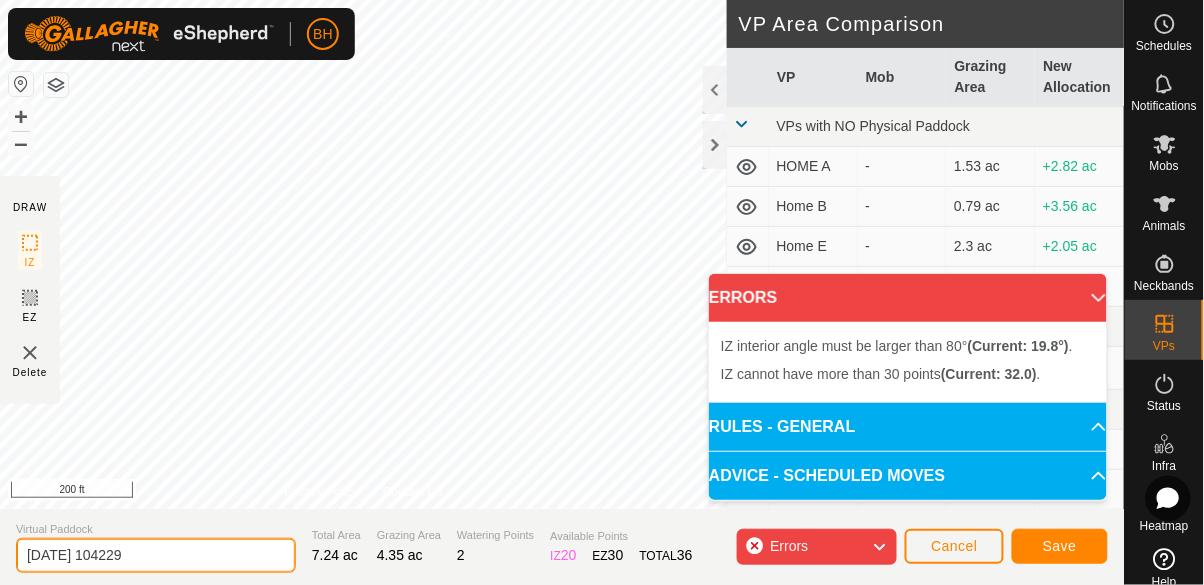 click on "2025-08-03 104229" 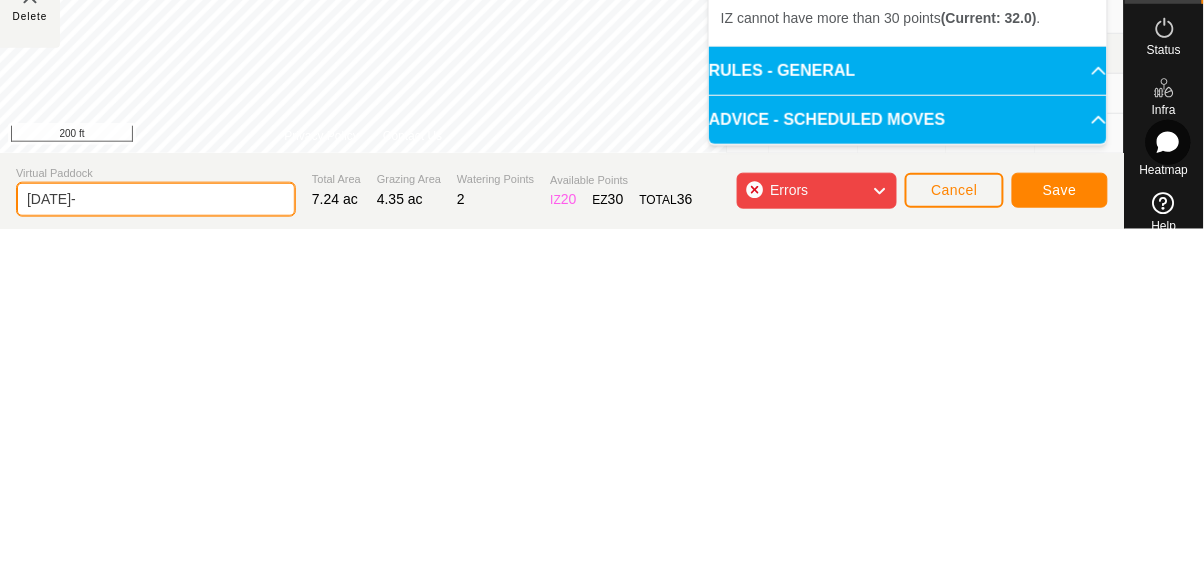 type on "2025-08" 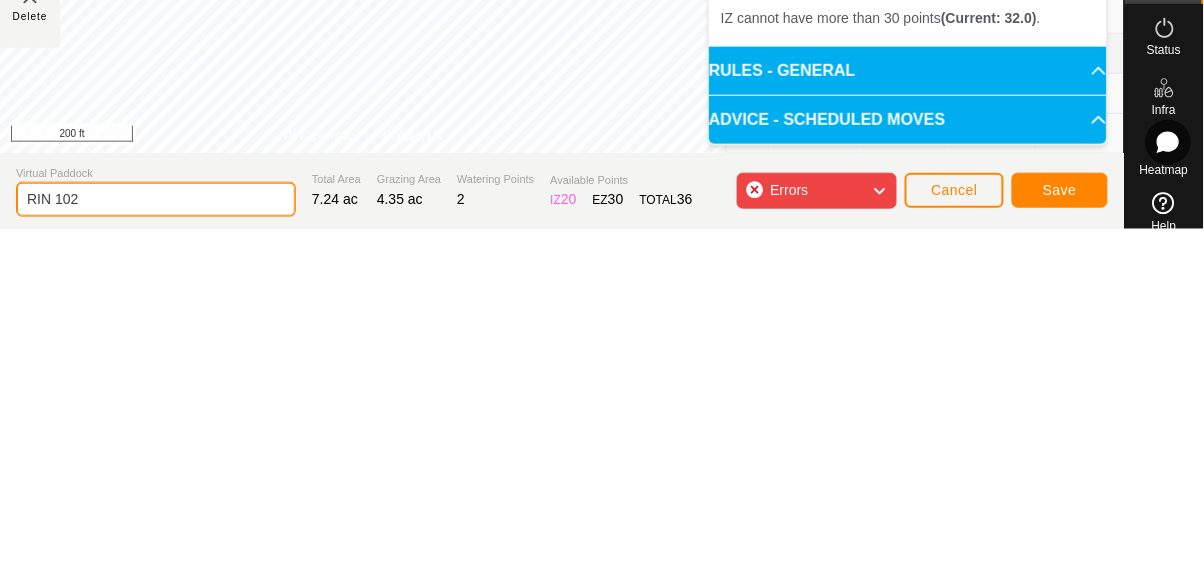 type on "RIN 102" 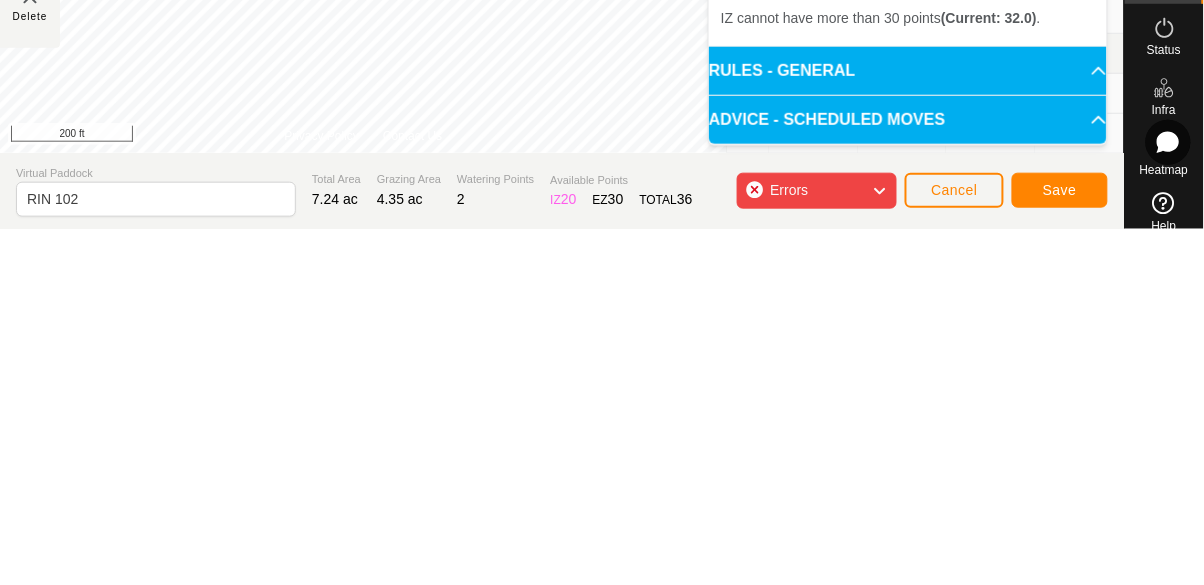click 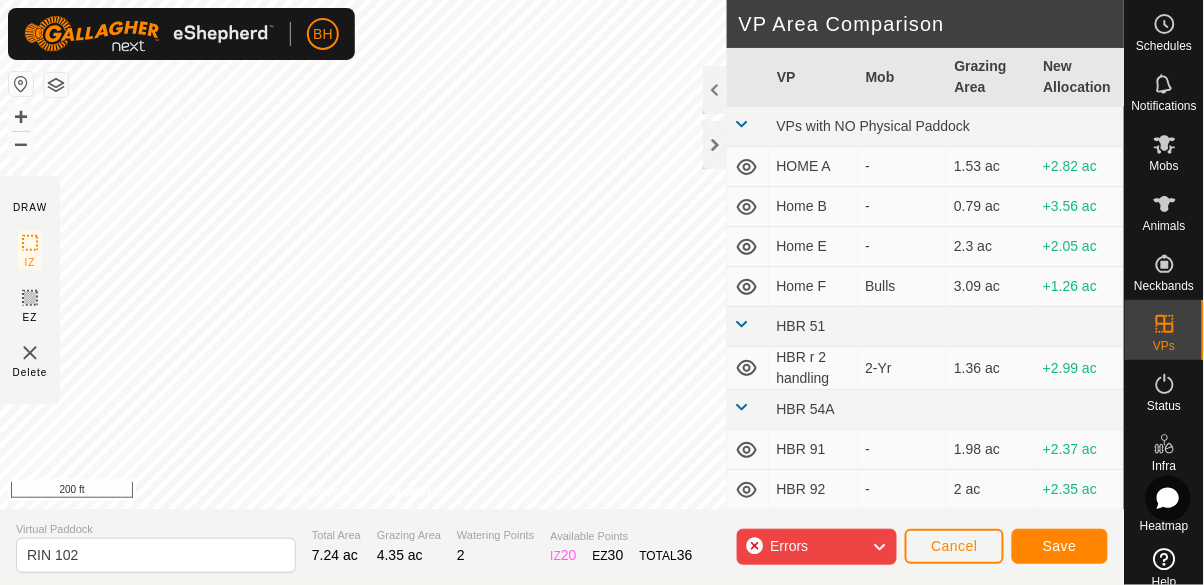 click 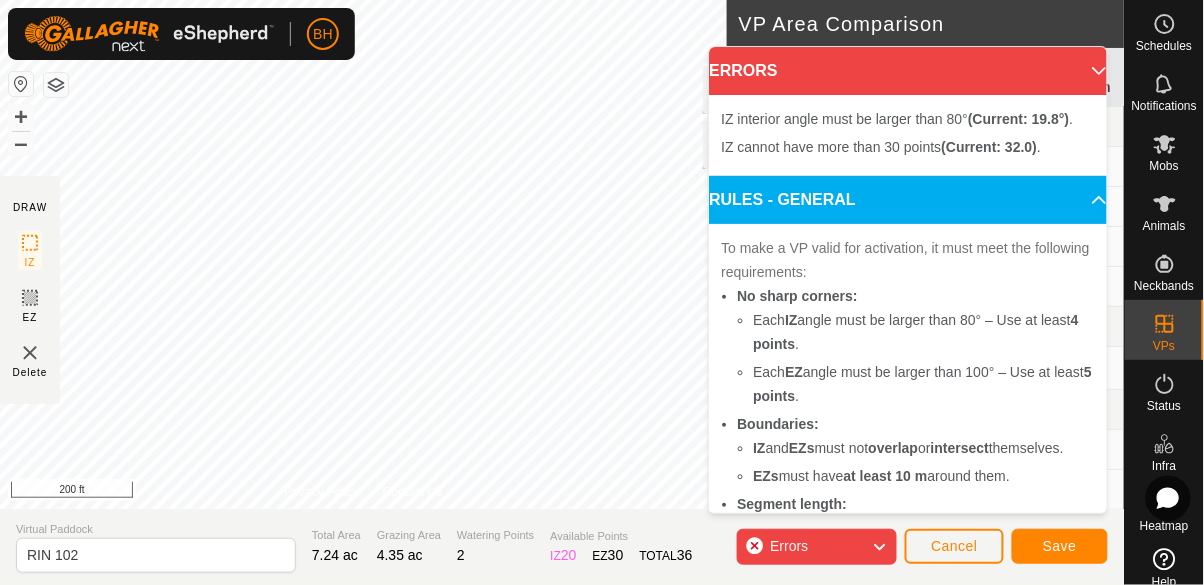click on "Errors" 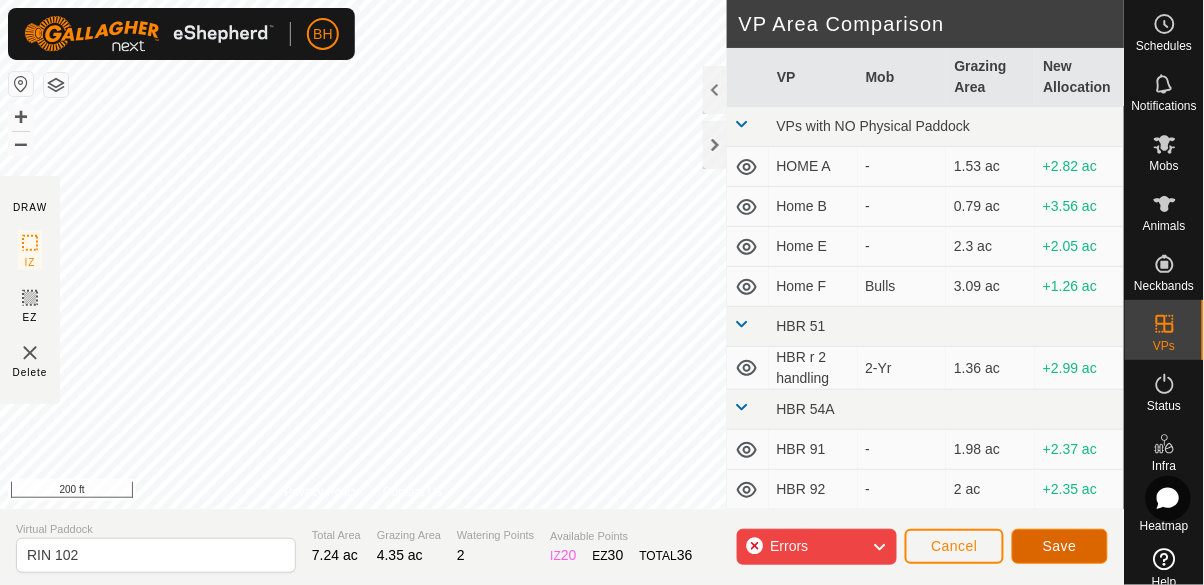 click on "Save" 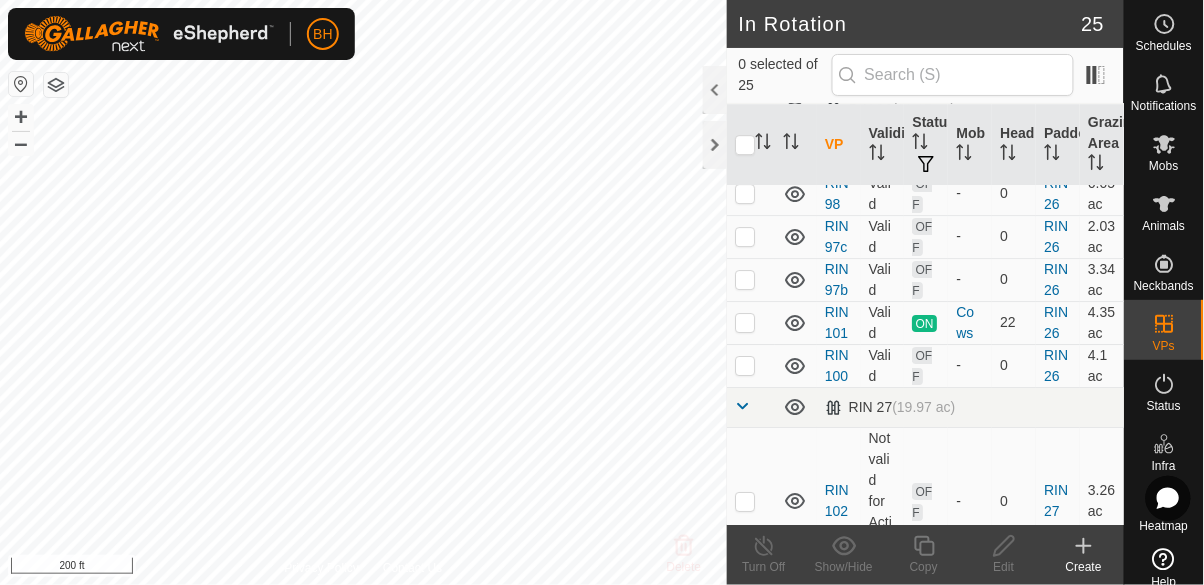 scroll, scrollTop: 1404, scrollLeft: 0, axis: vertical 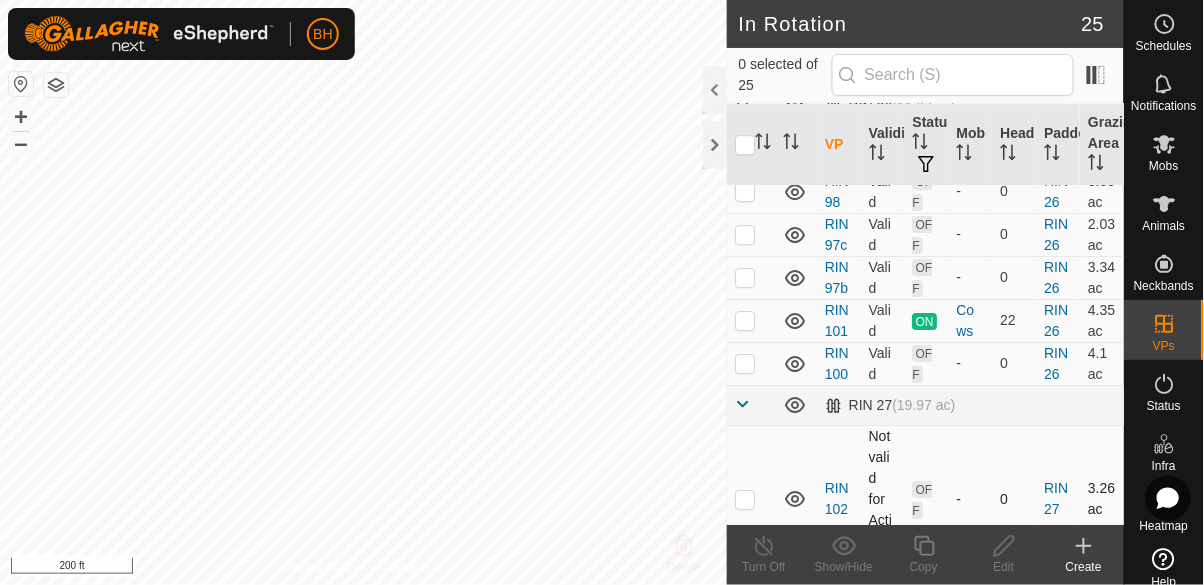 click at bounding box center (751, 499) 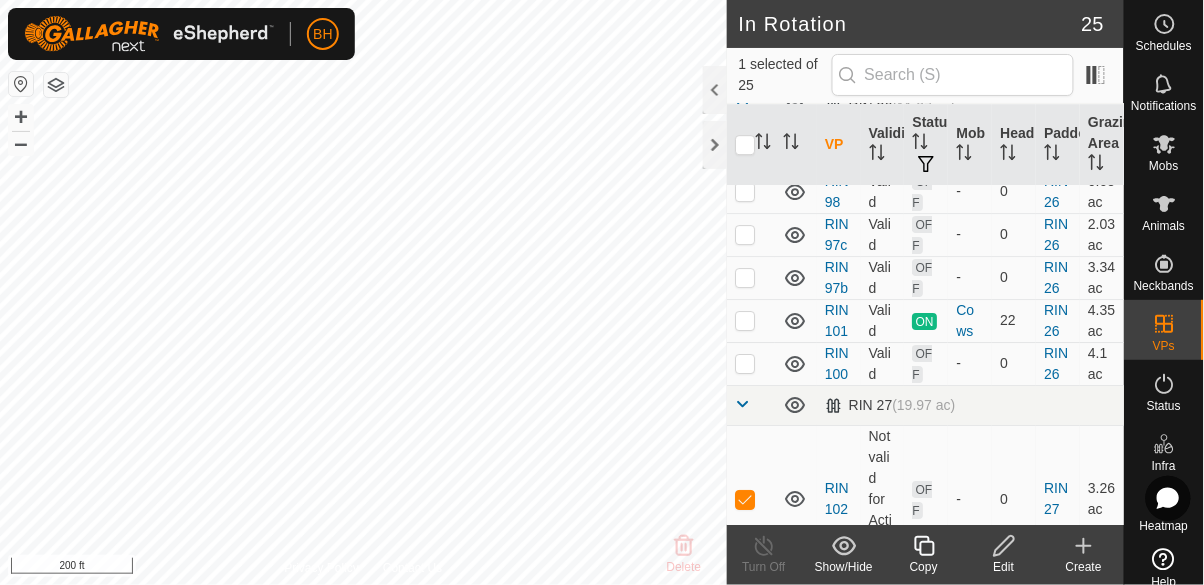 click 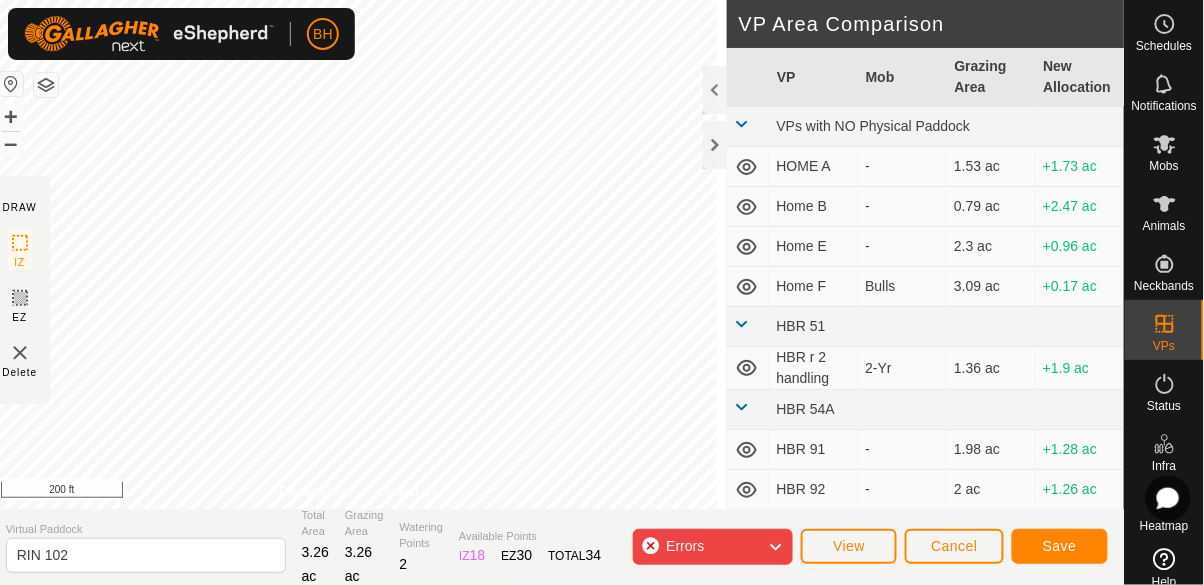 click on "Errors" 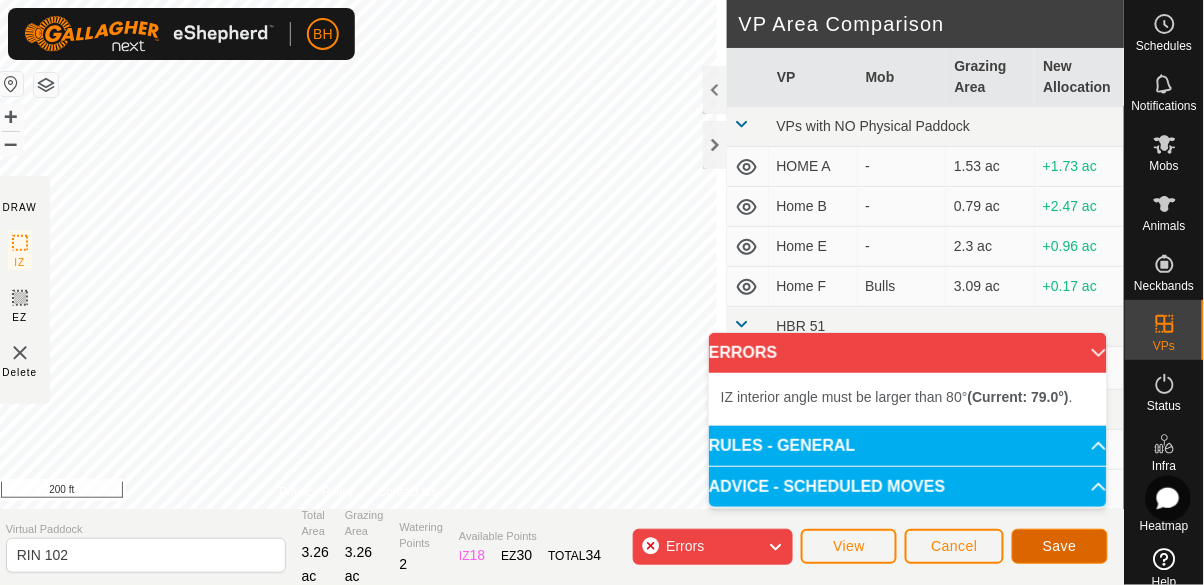 click on "Save" 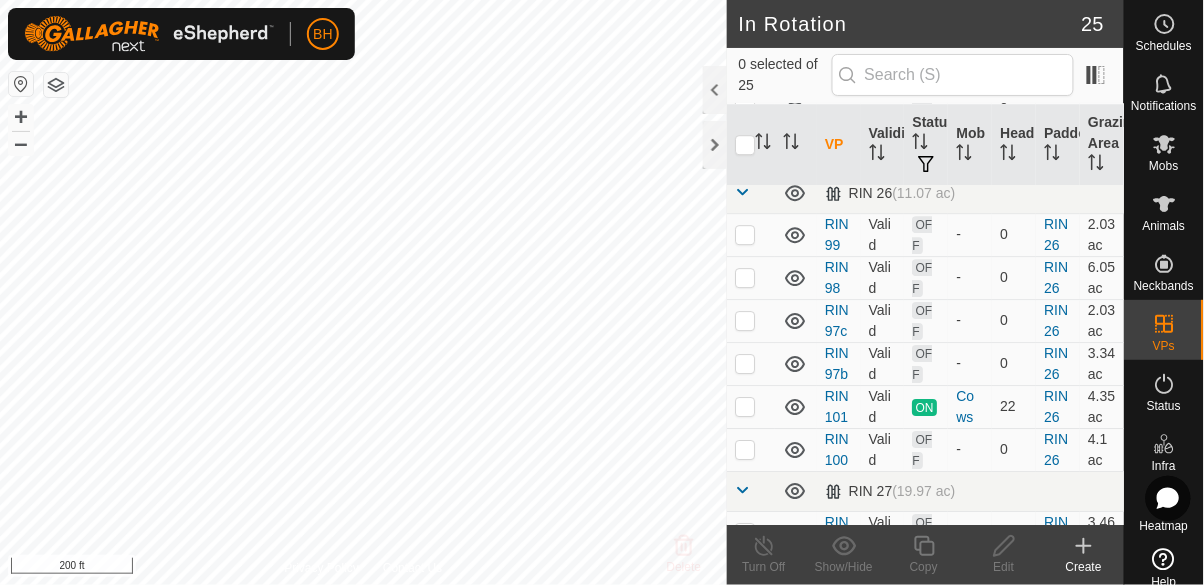 scroll, scrollTop: 1338, scrollLeft: 0, axis: vertical 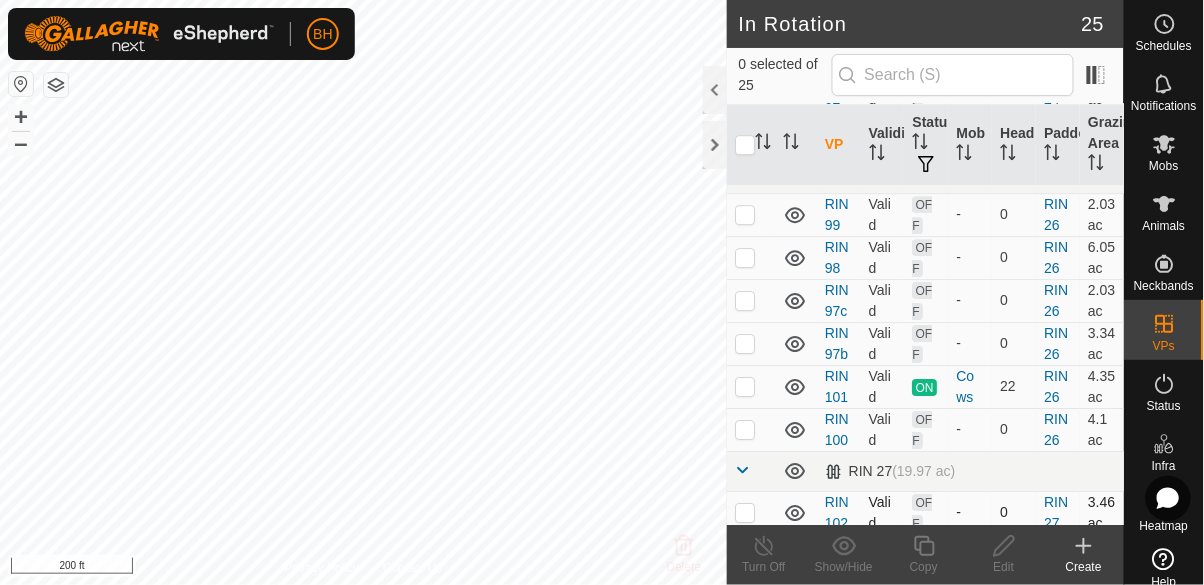 click at bounding box center (751, 512) 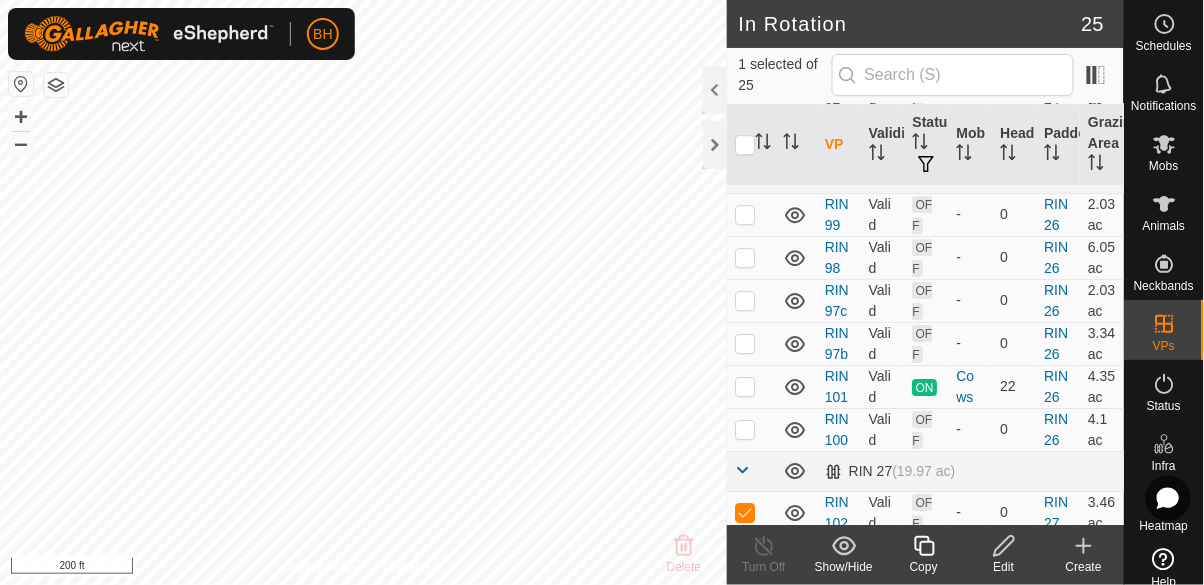 click 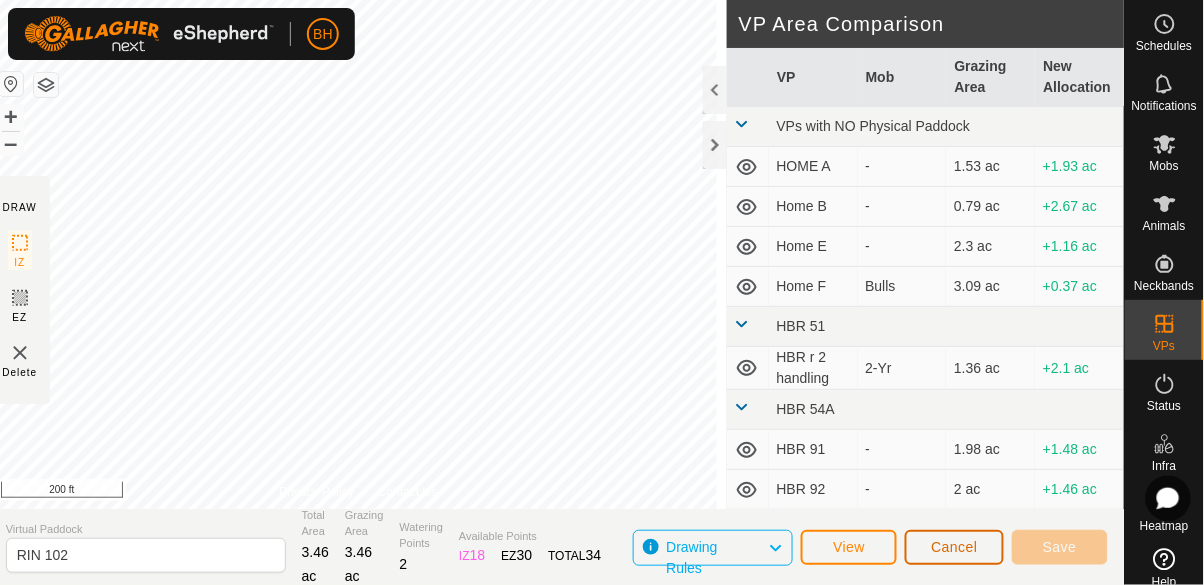 click on "Cancel" 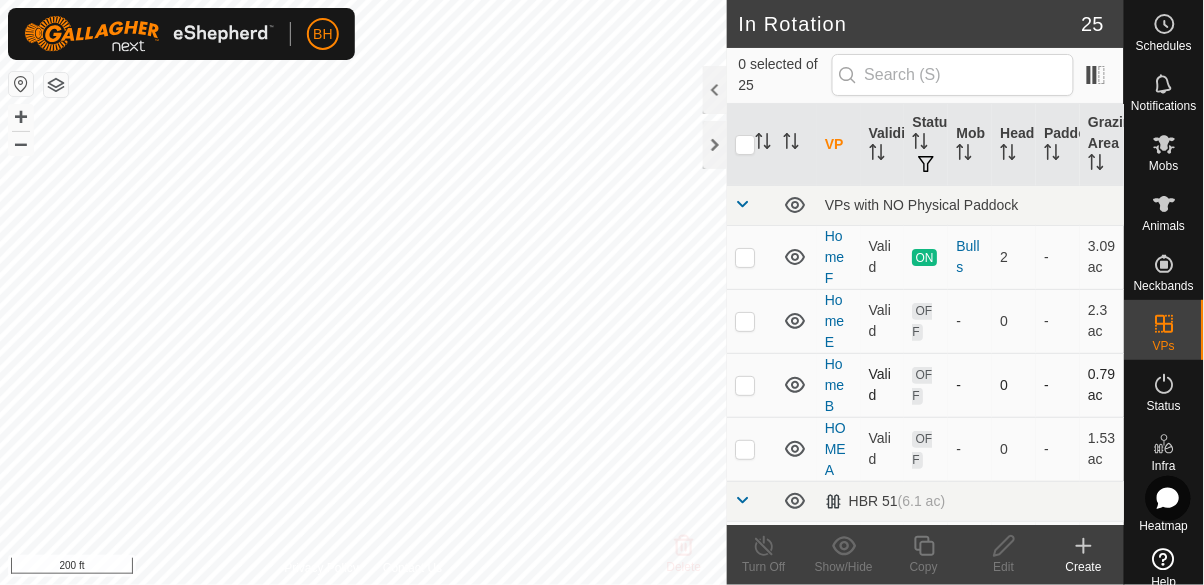 click on "OFF" at bounding box center [926, 385] 